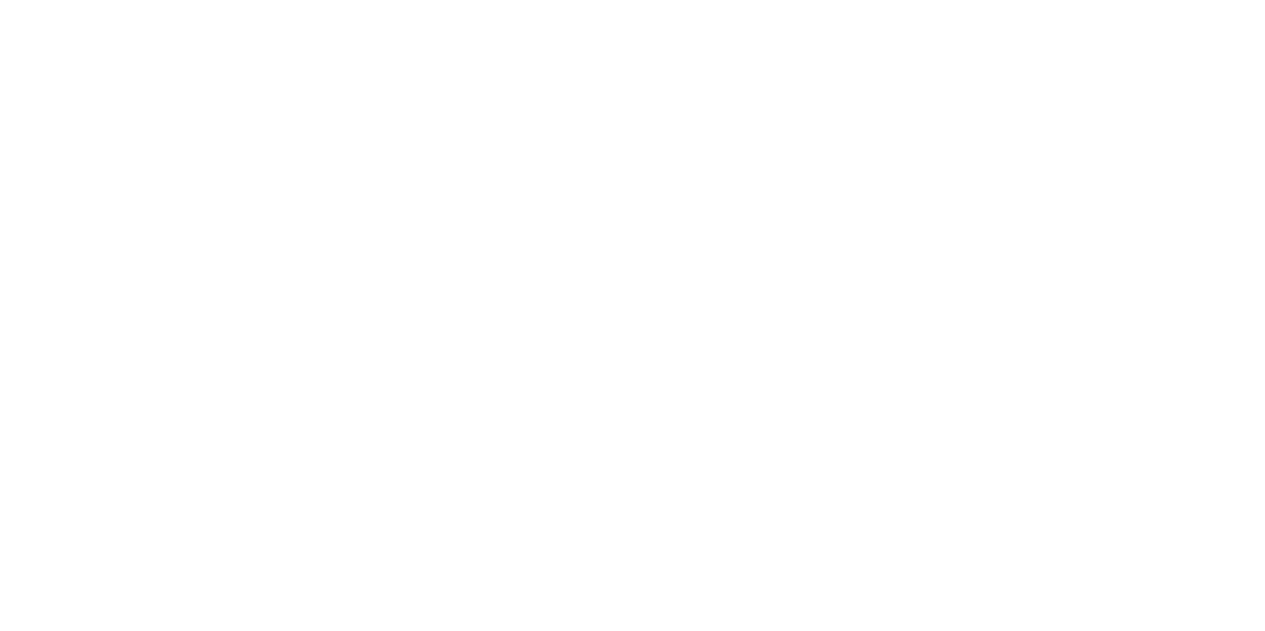scroll, scrollTop: 0, scrollLeft: 0, axis: both 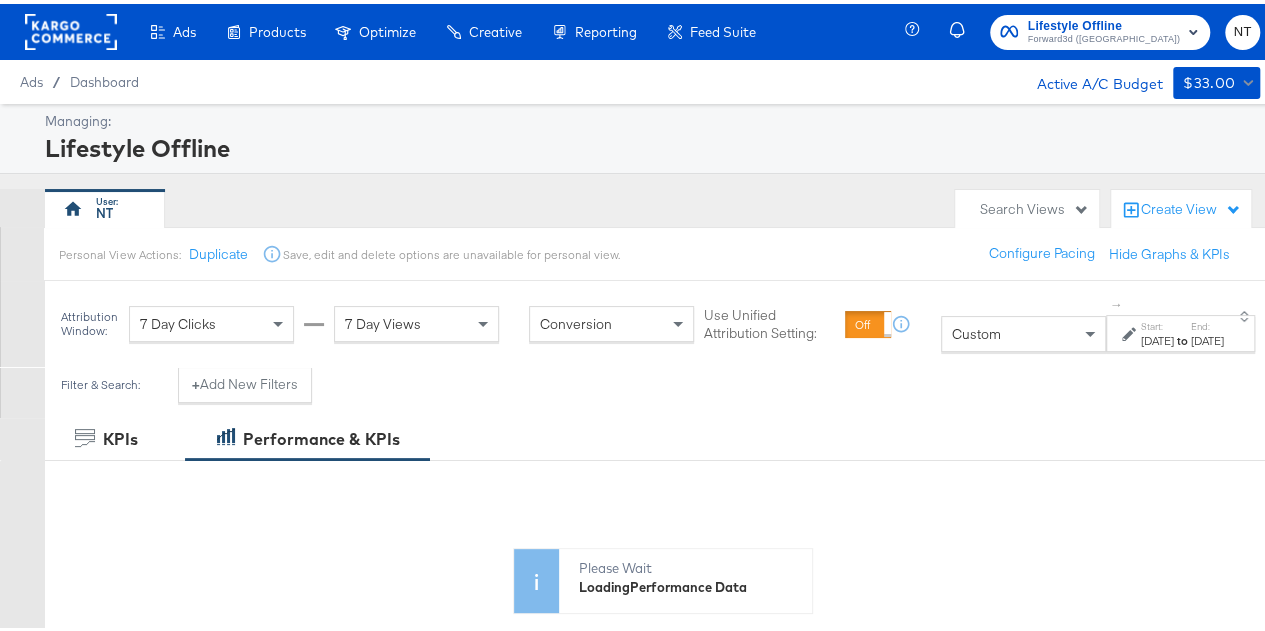 click on "Forward3d ([GEOGRAPHIC_DATA])" at bounding box center (1104, 36) 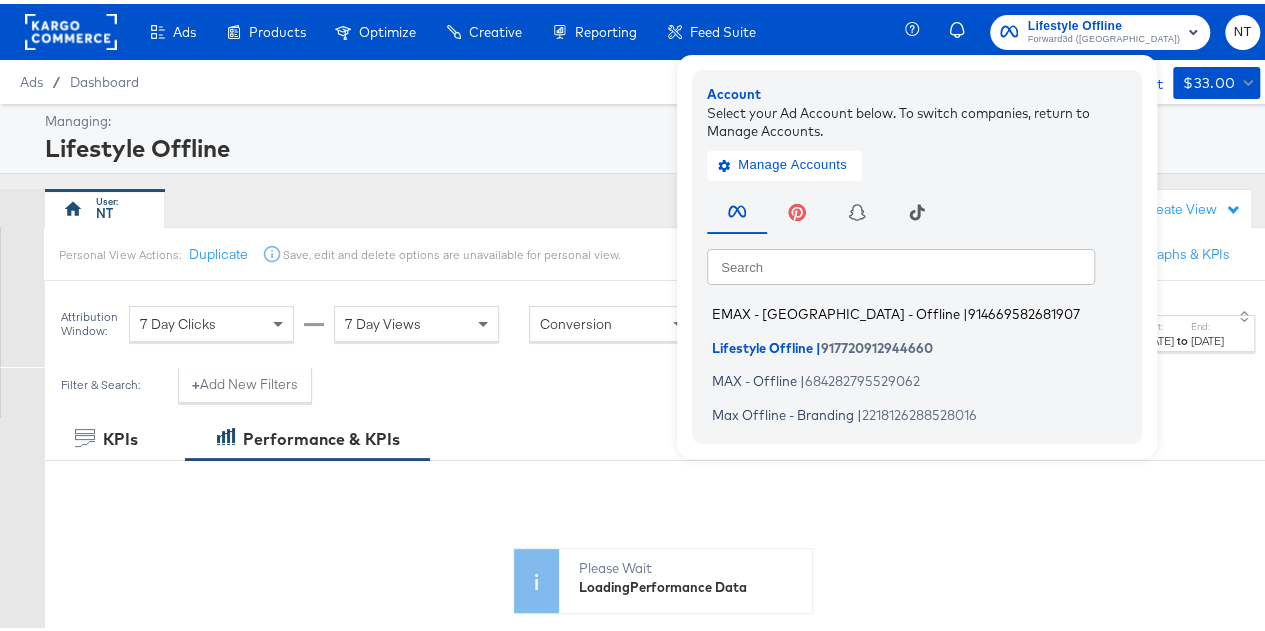 click on "EMAX - Oman - Offline" at bounding box center (836, 310) 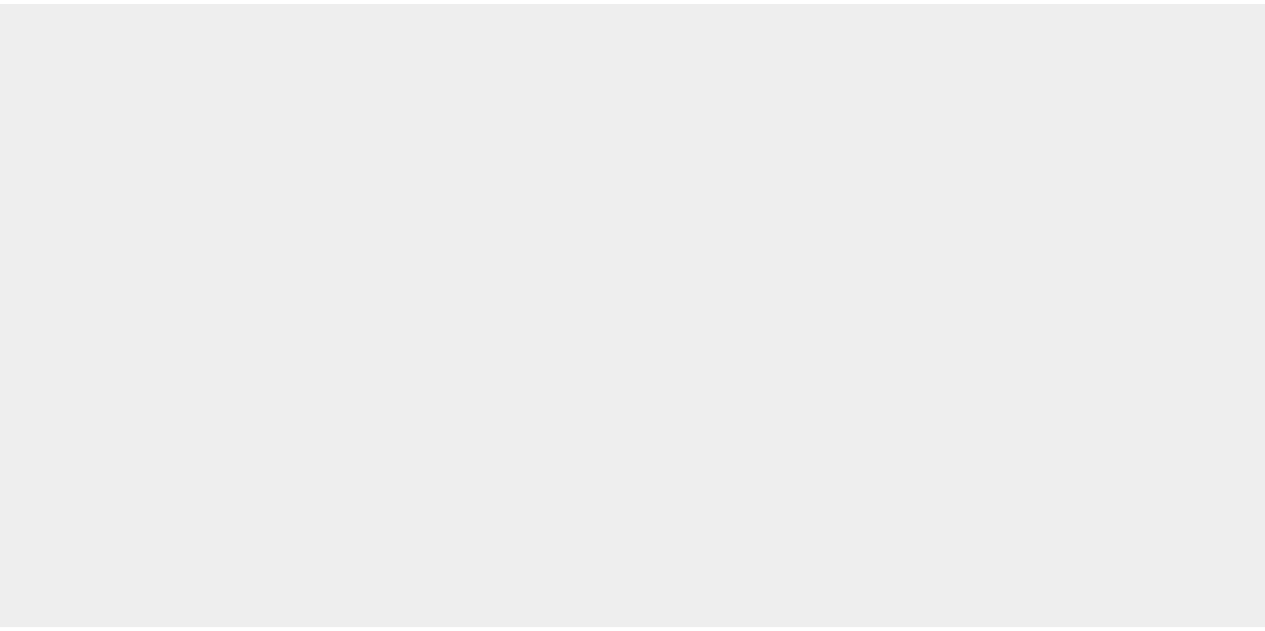 scroll, scrollTop: 0, scrollLeft: 0, axis: both 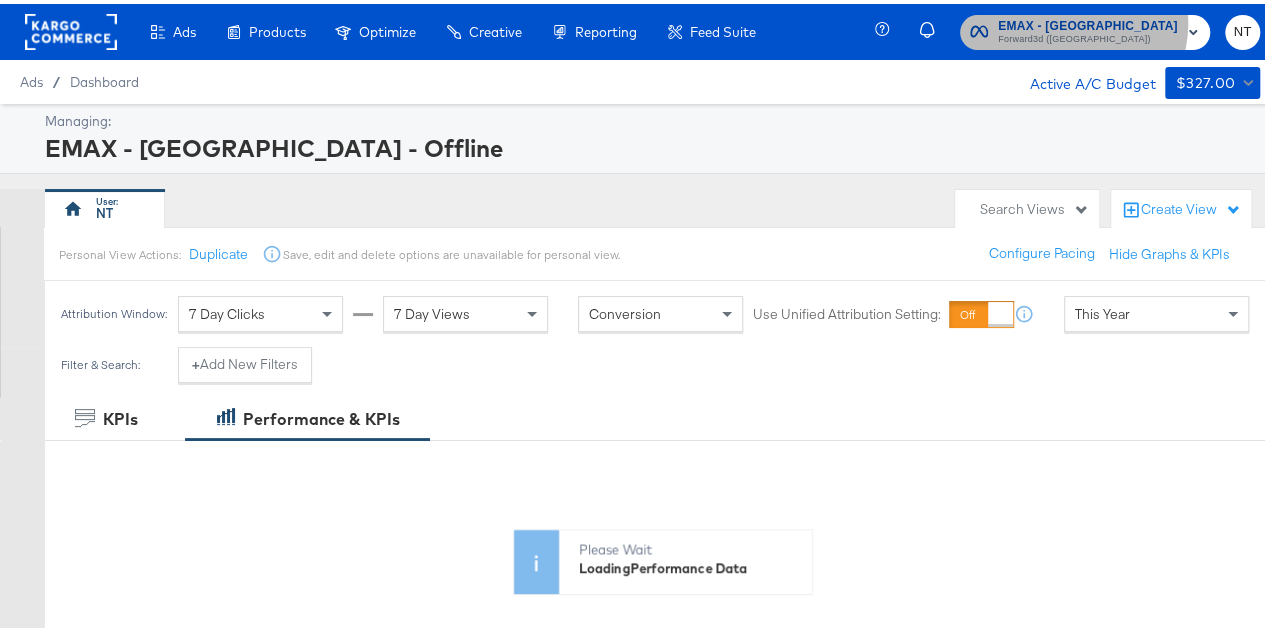 click on "EMAX - [GEOGRAPHIC_DATA] - Offline" at bounding box center [1089, 22] 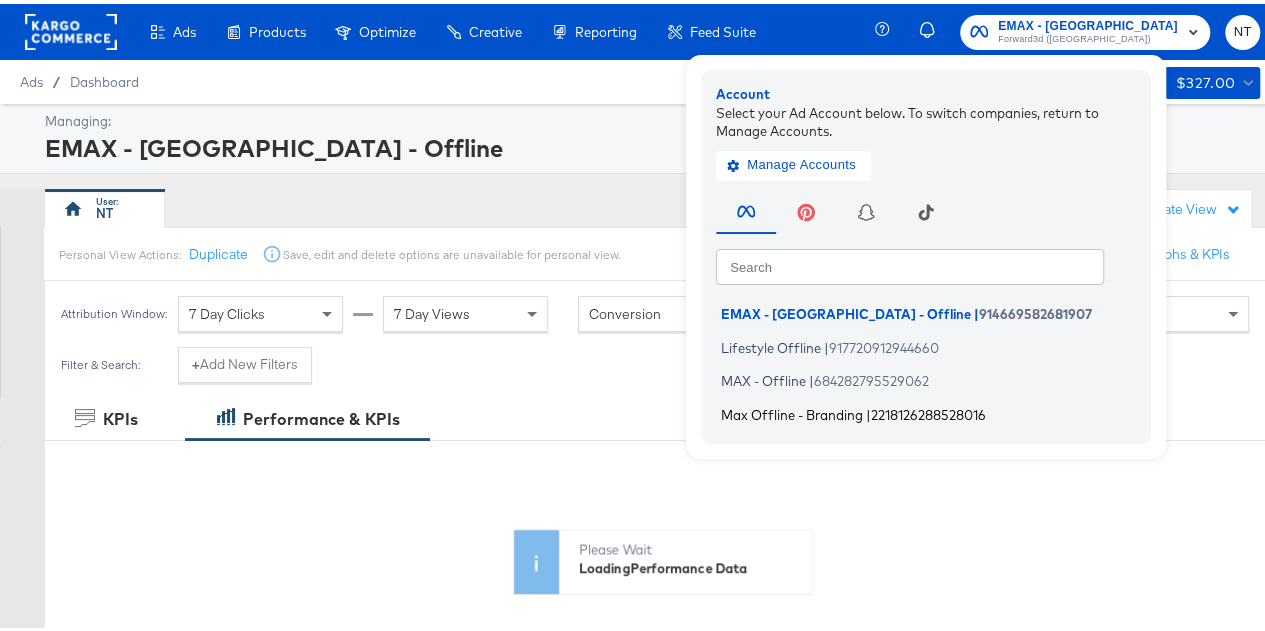 click on "Max Offline - Branding" at bounding box center [792, 410] 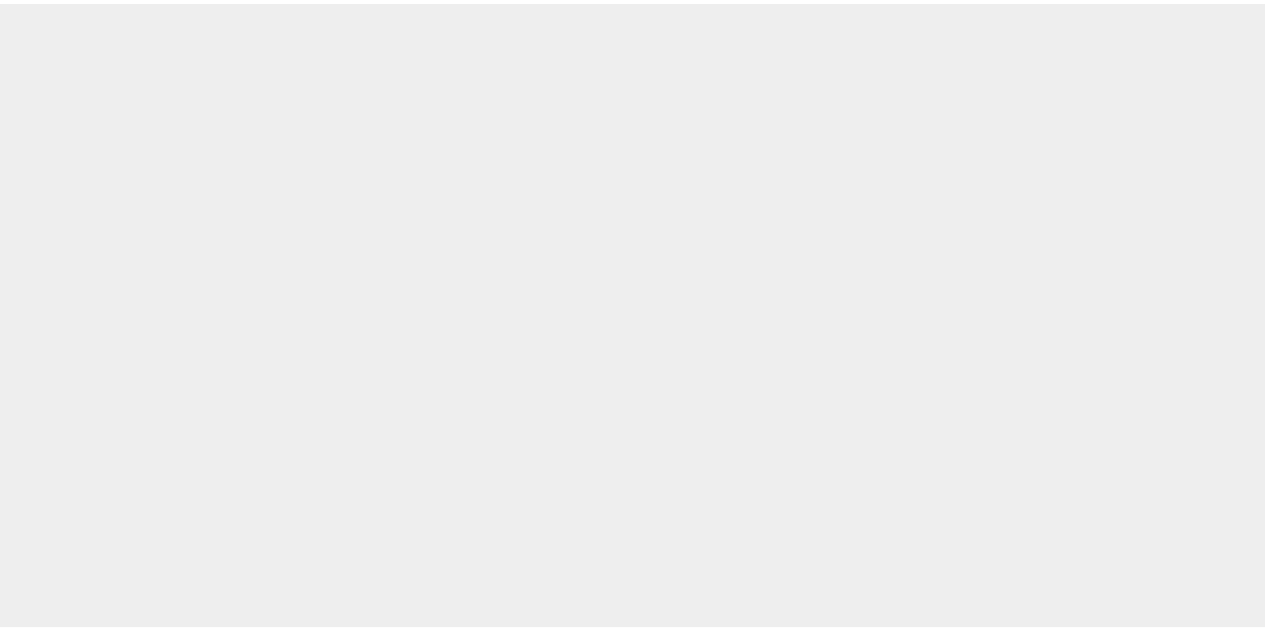 scroll, scrollTop: 0, scrollLeft: 0, axis: both 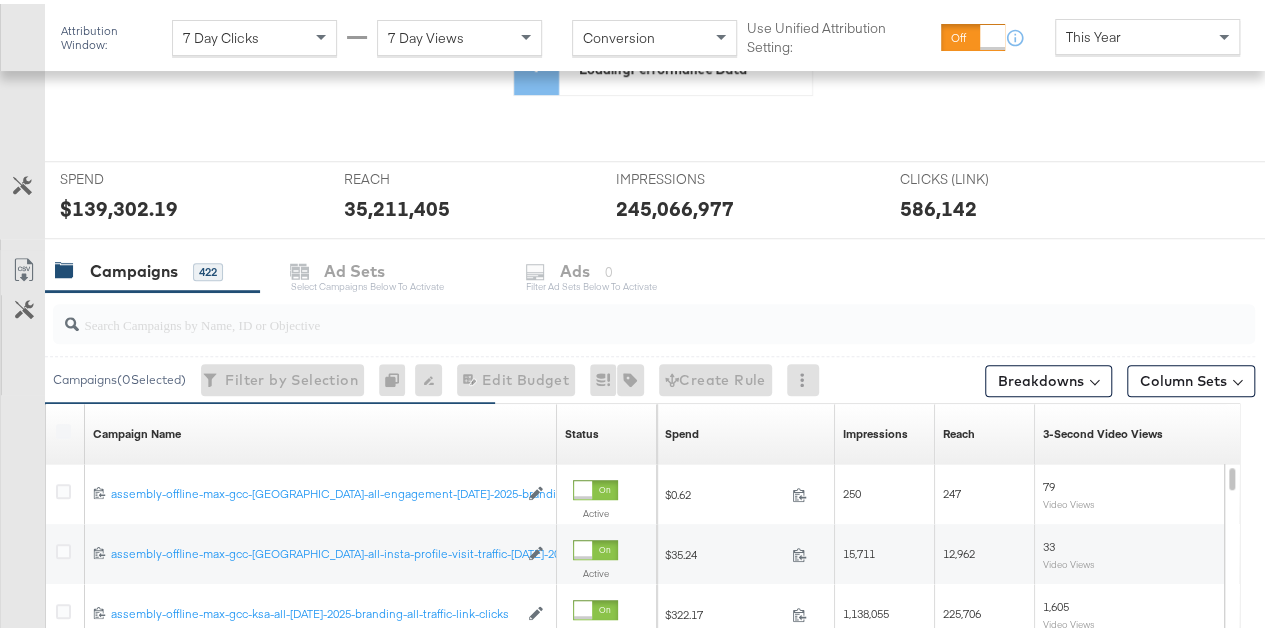 click at bounding box center (614, 312) 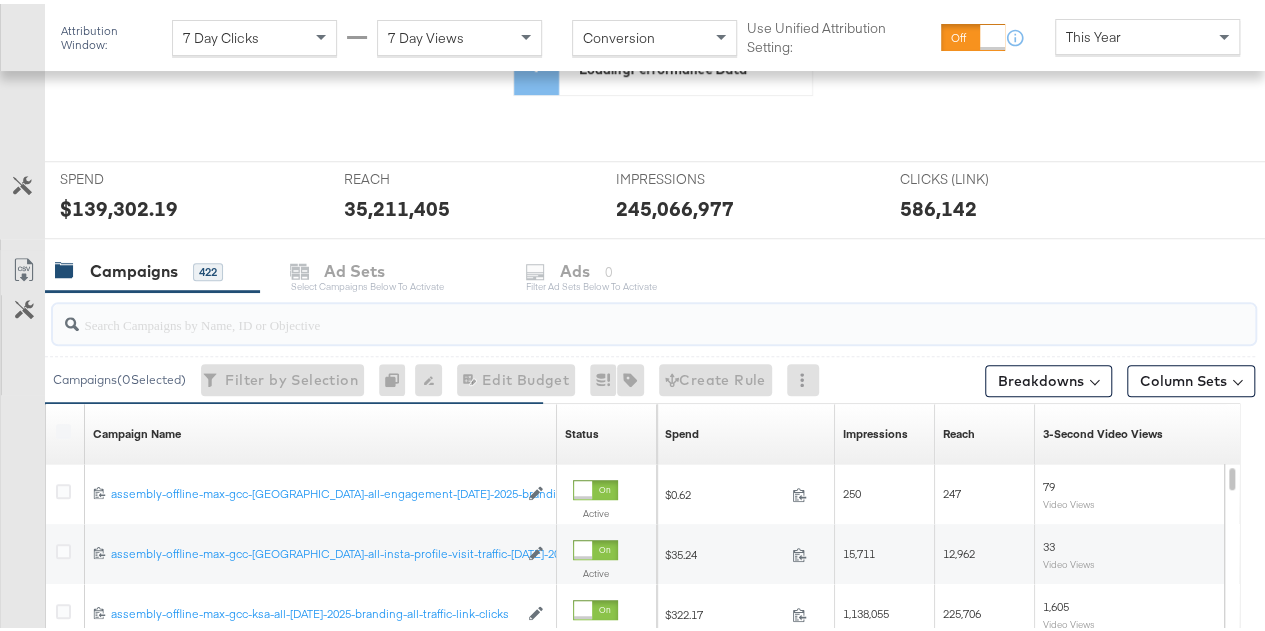 paste on "[DATE]-2025-branding" 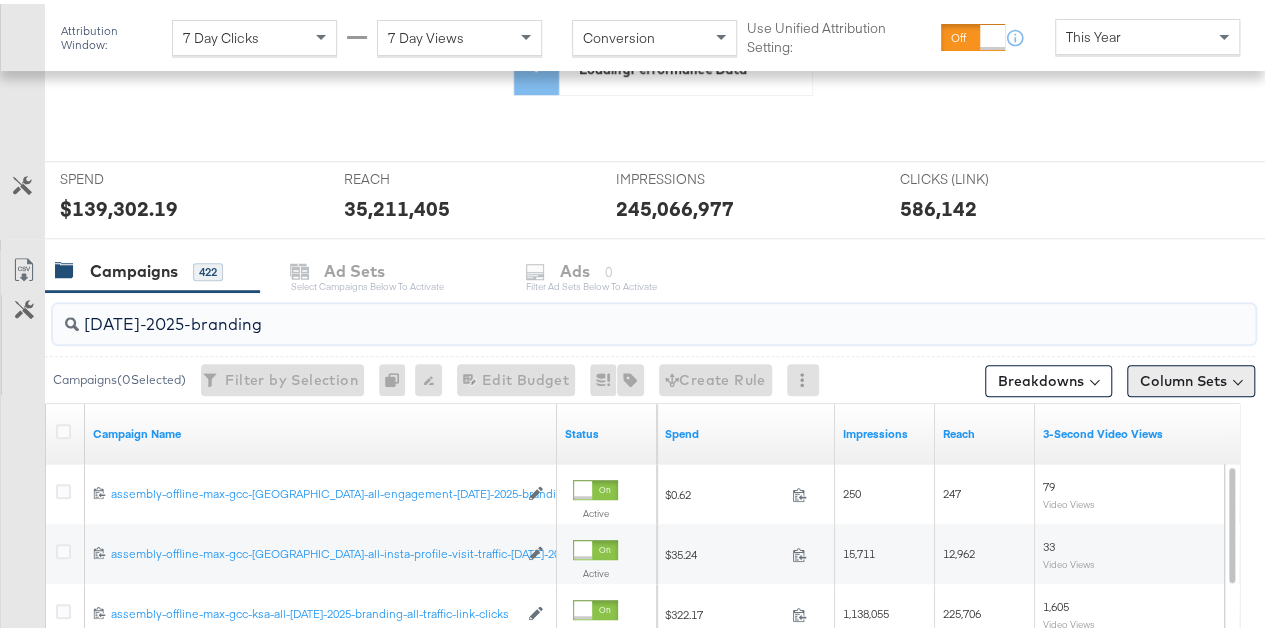 type on "[DATE]-2025-branding" 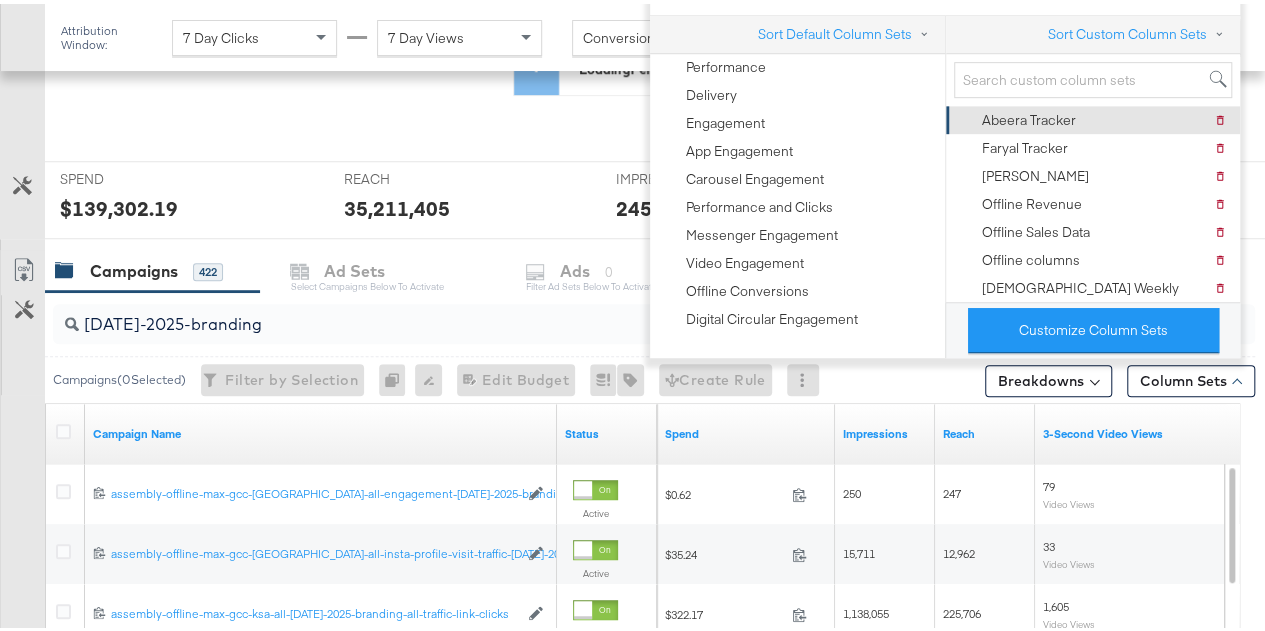 click on "Abeera Tracker" at bounding box center (1029, 116) 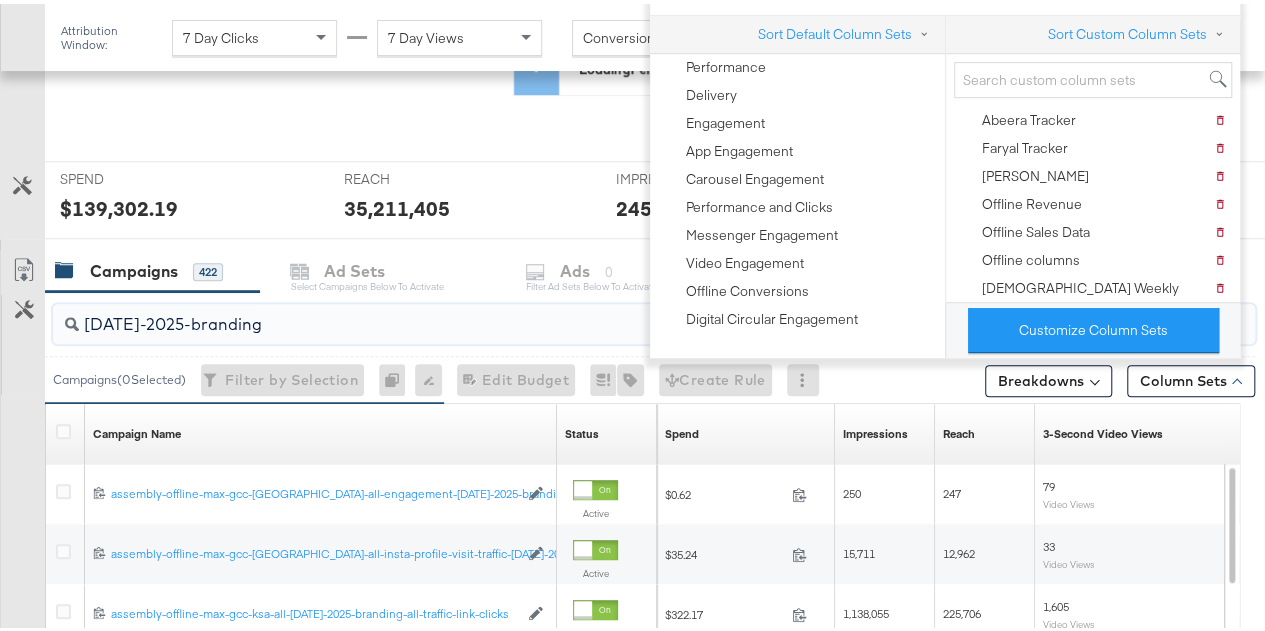 click on "[DATE]-2025-branding" at bounding box center (614, 312) 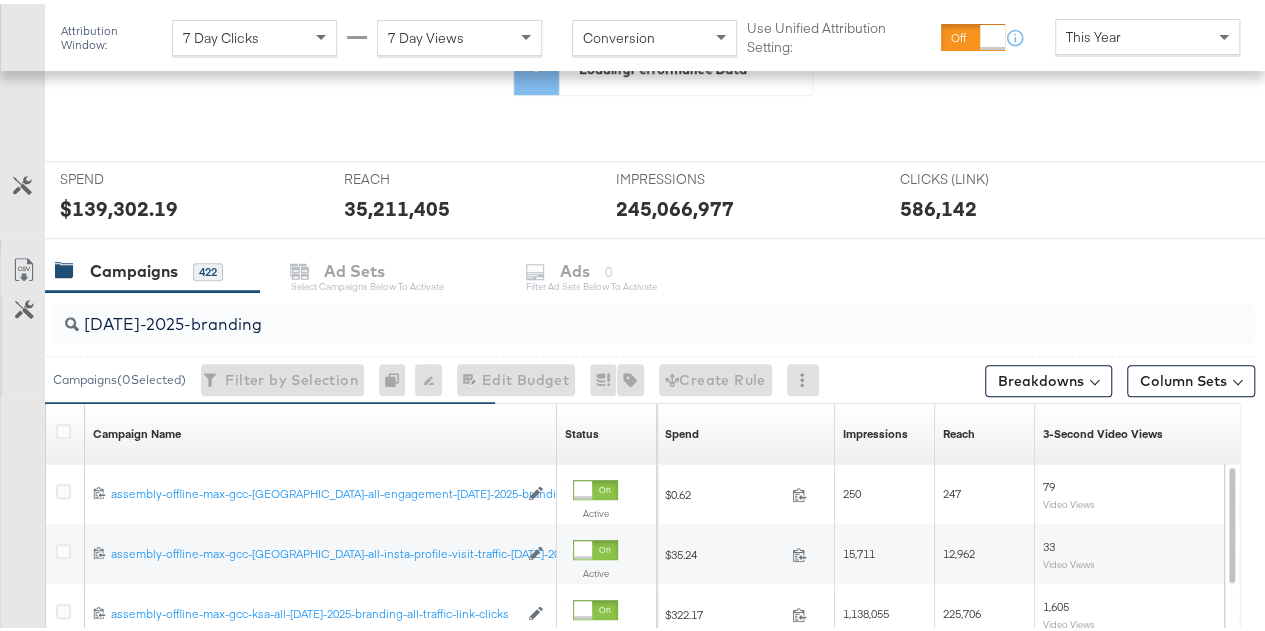 click on "Customize KPIs" at bounding box center (23, 341) 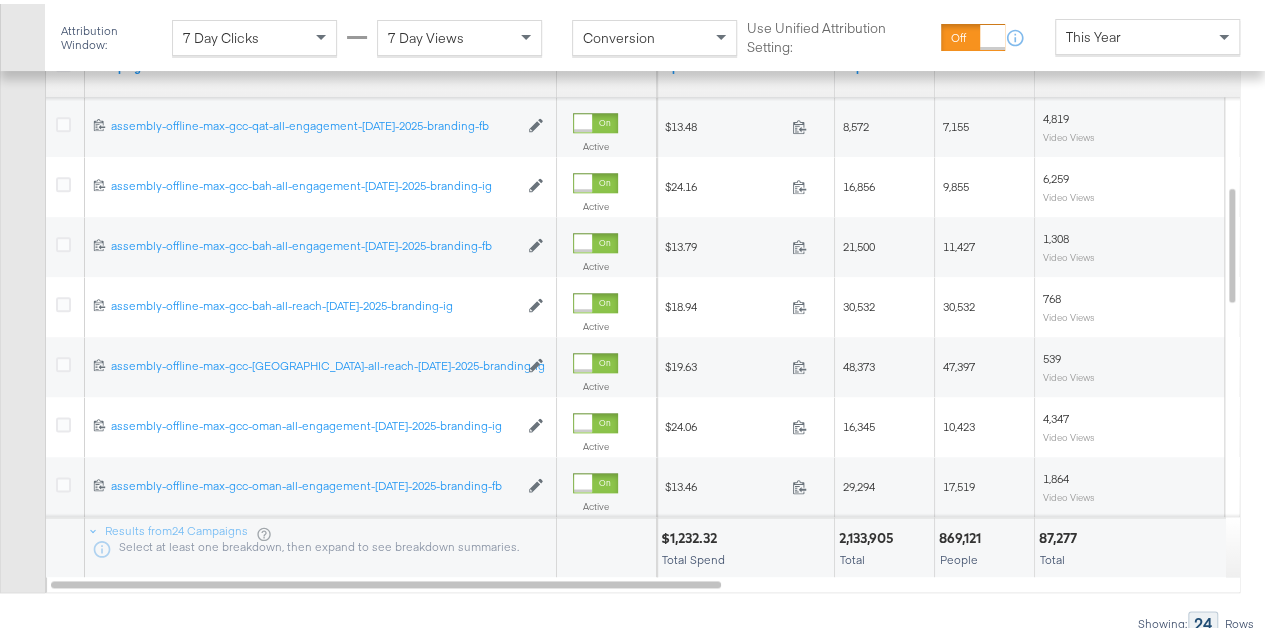 scroll, scrollTop: 1042, scrollLeft: 0, axis: vertical 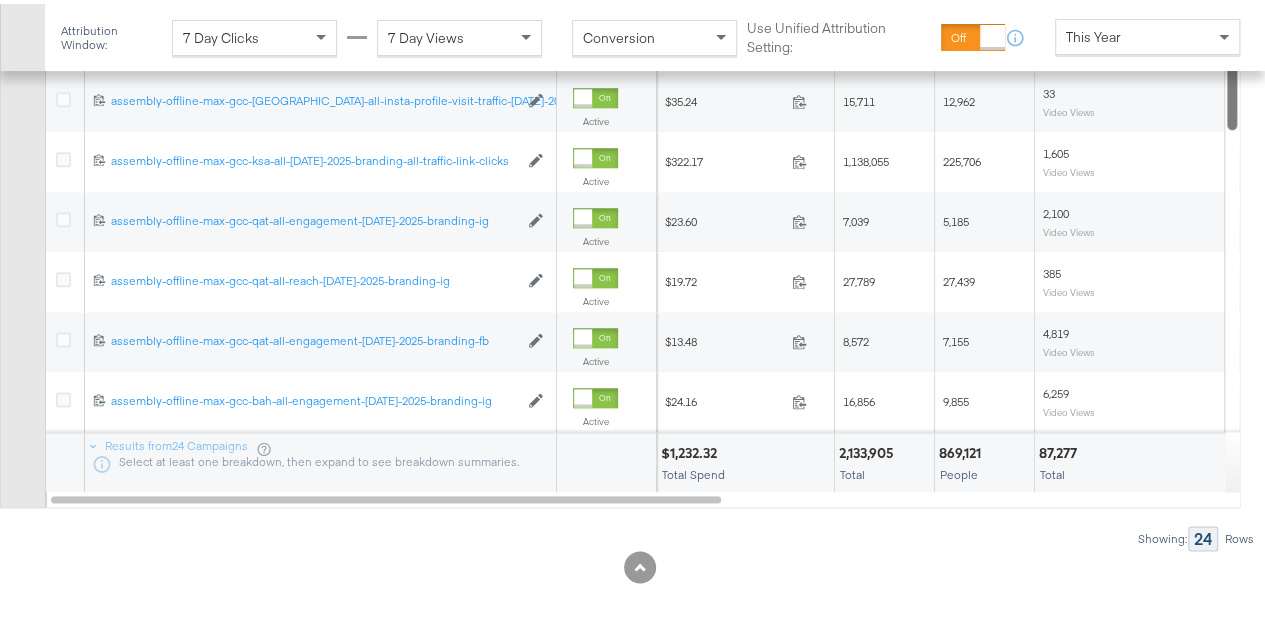 drag, startPoint x: 1232, startPoint y: 289, endPoint x: 1228, endPoint y: -43, distance: 332.0241 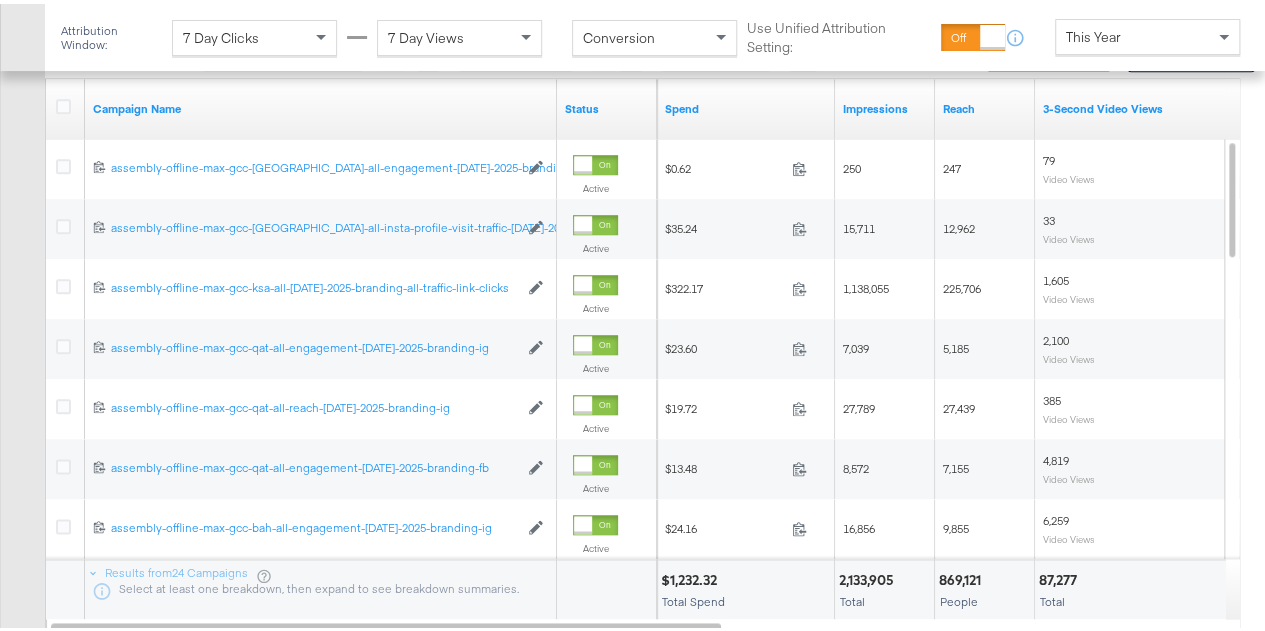 scroll, scrollTop: 992, scrollLeft: 0, axis: vertical 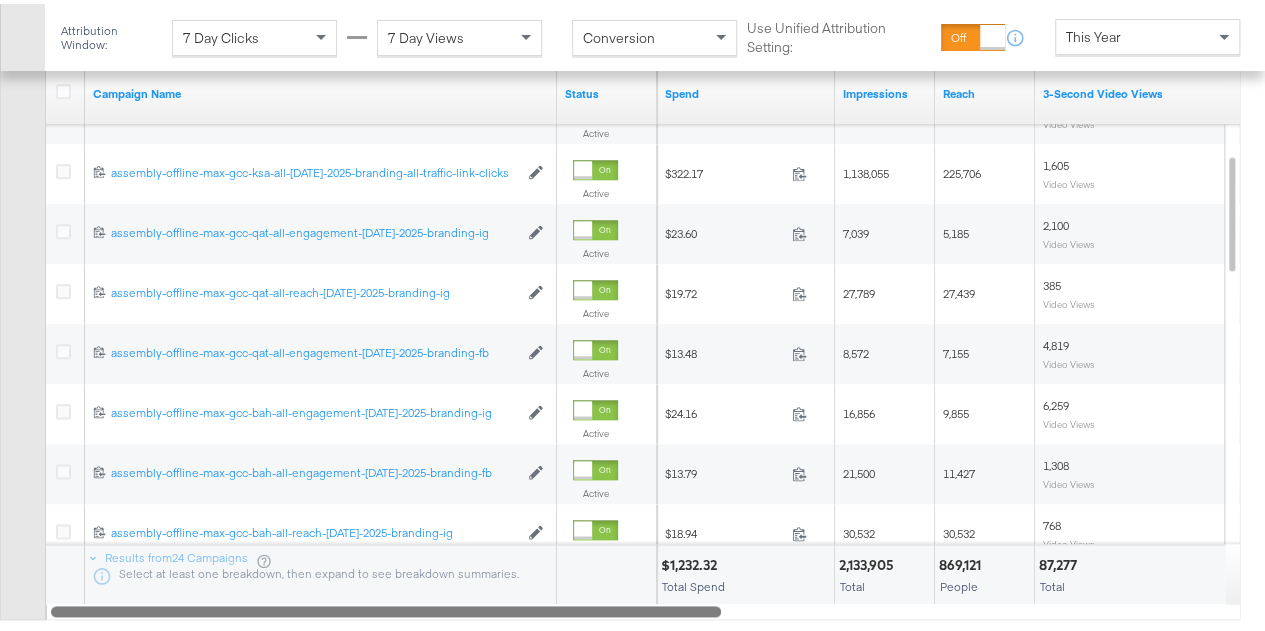 drag, startPoint x: 644, startPoint y: 601, endPoint x: 575, endPoint y: 599, distance: 69.02898 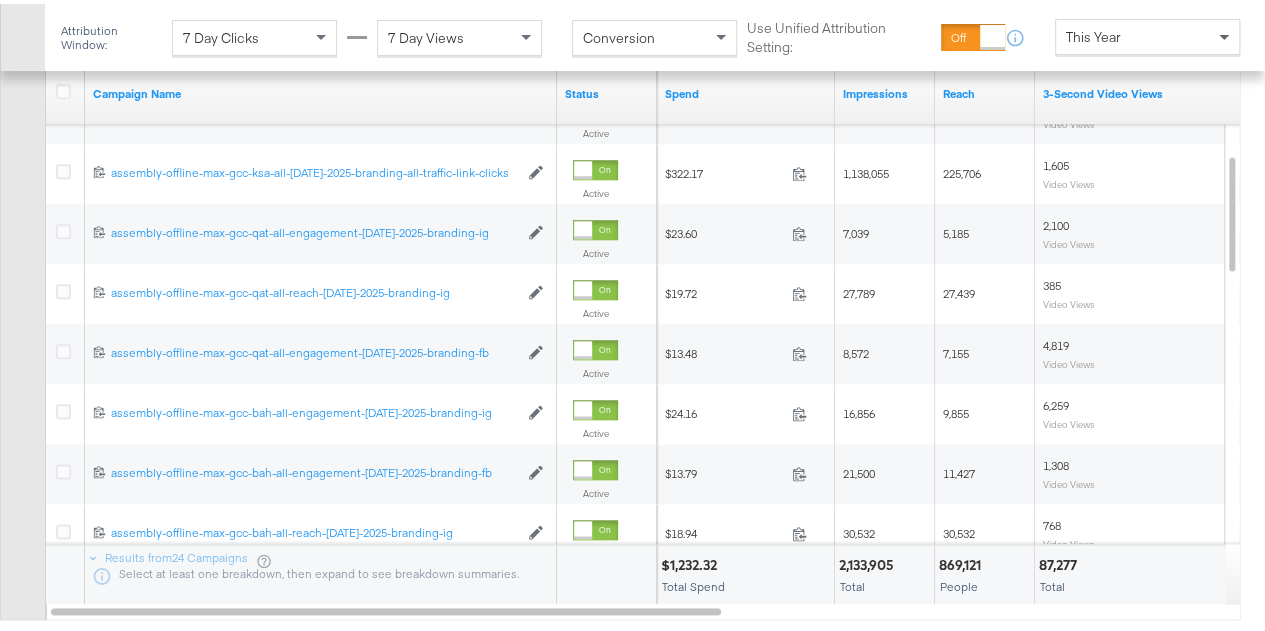 click at bounding box center [1226, 33] 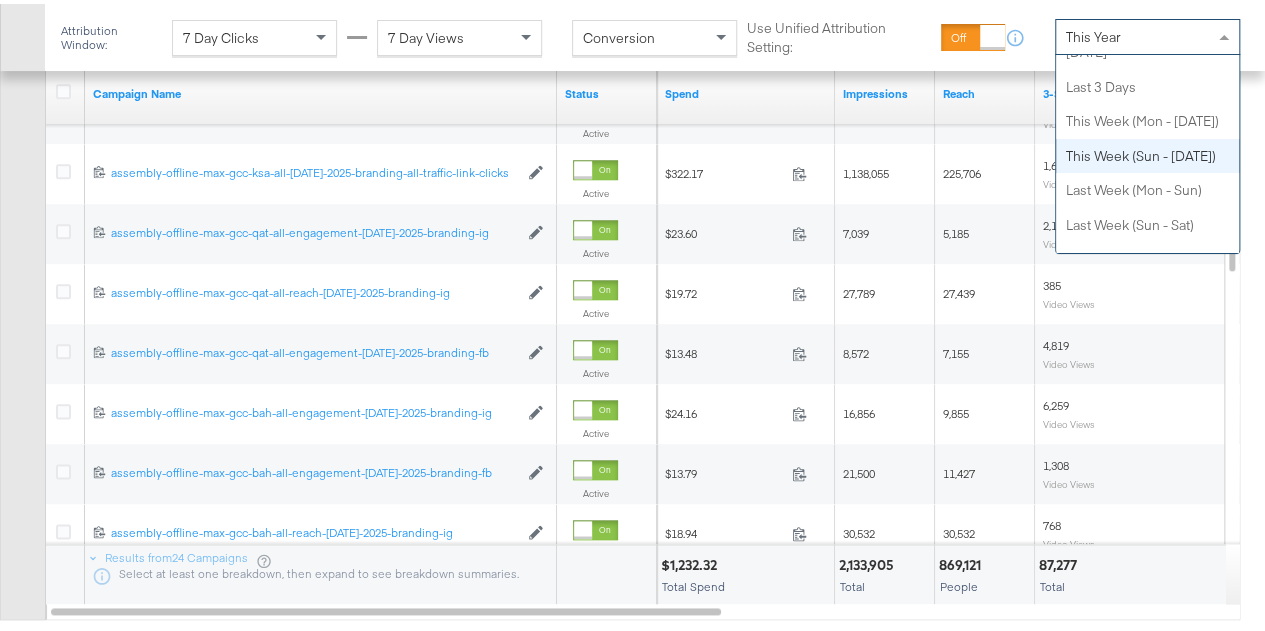 scroll, scrollTop: 0, scrollLeft: 0, axis: both 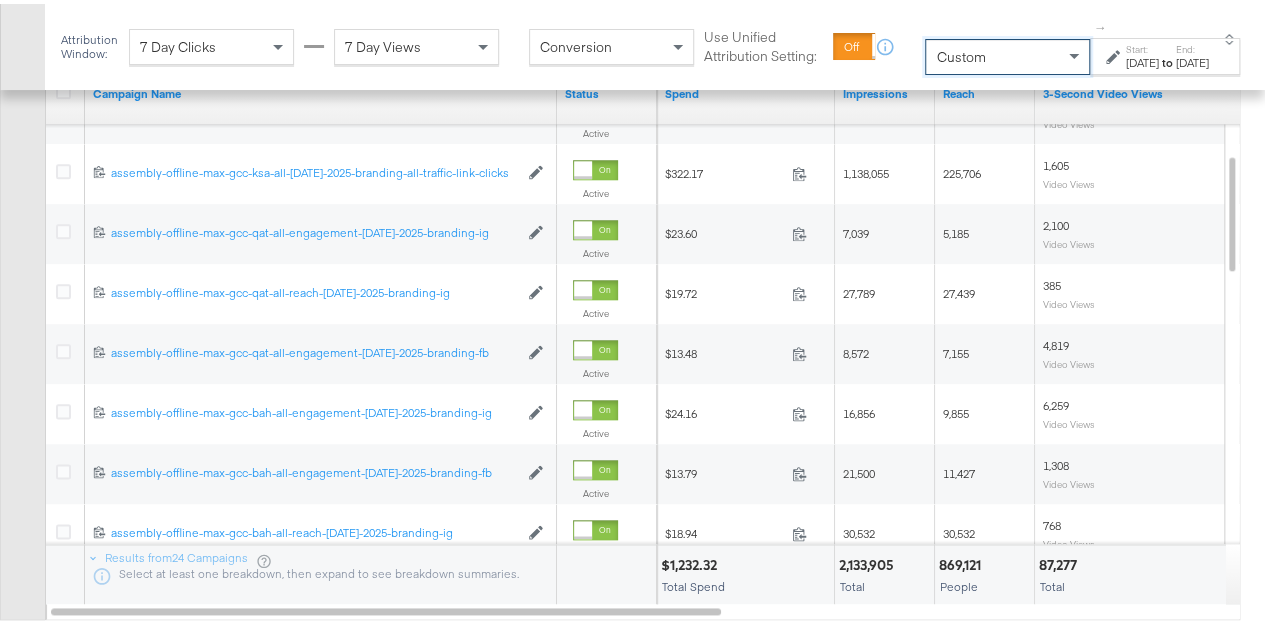 click on "[DATE]" at bounding box center [1142, 59] 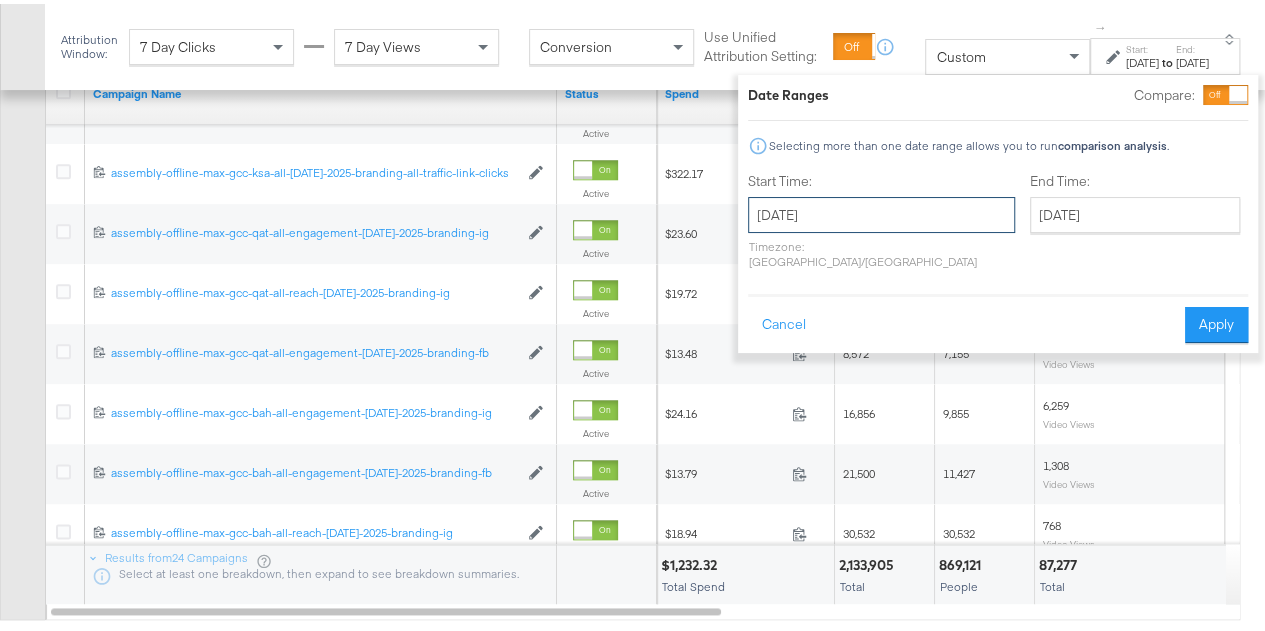 click on "[DATE]" at bounding box center [881, 211] 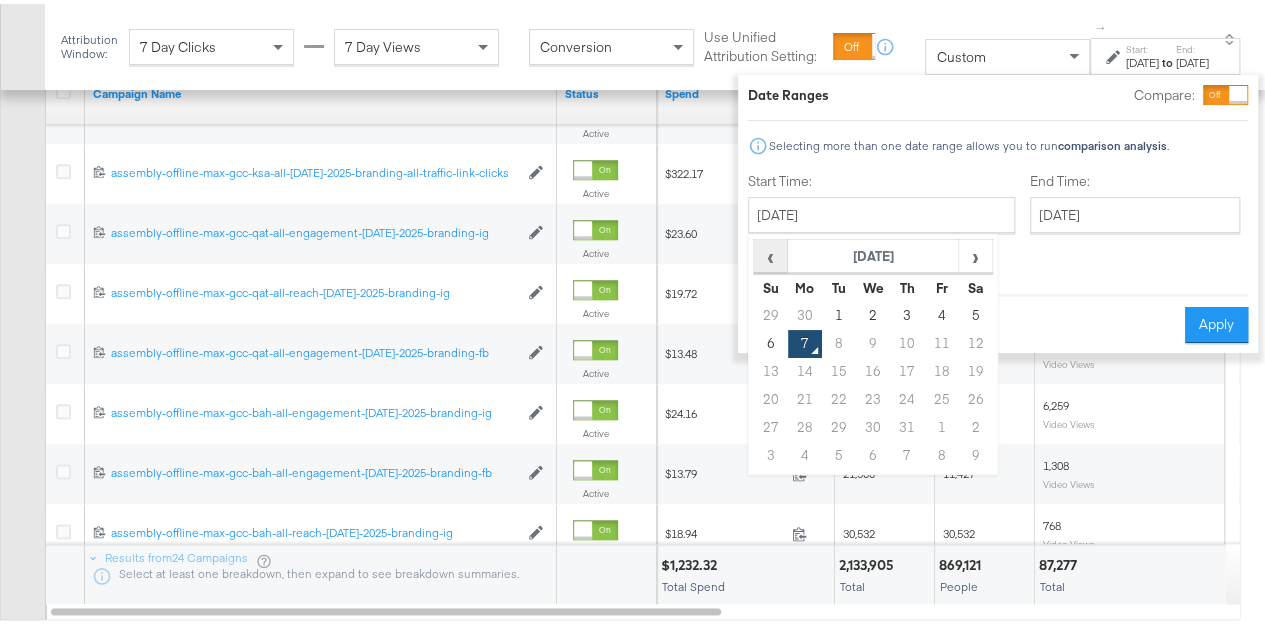 click on "‹" at bounding box center [770, 252] 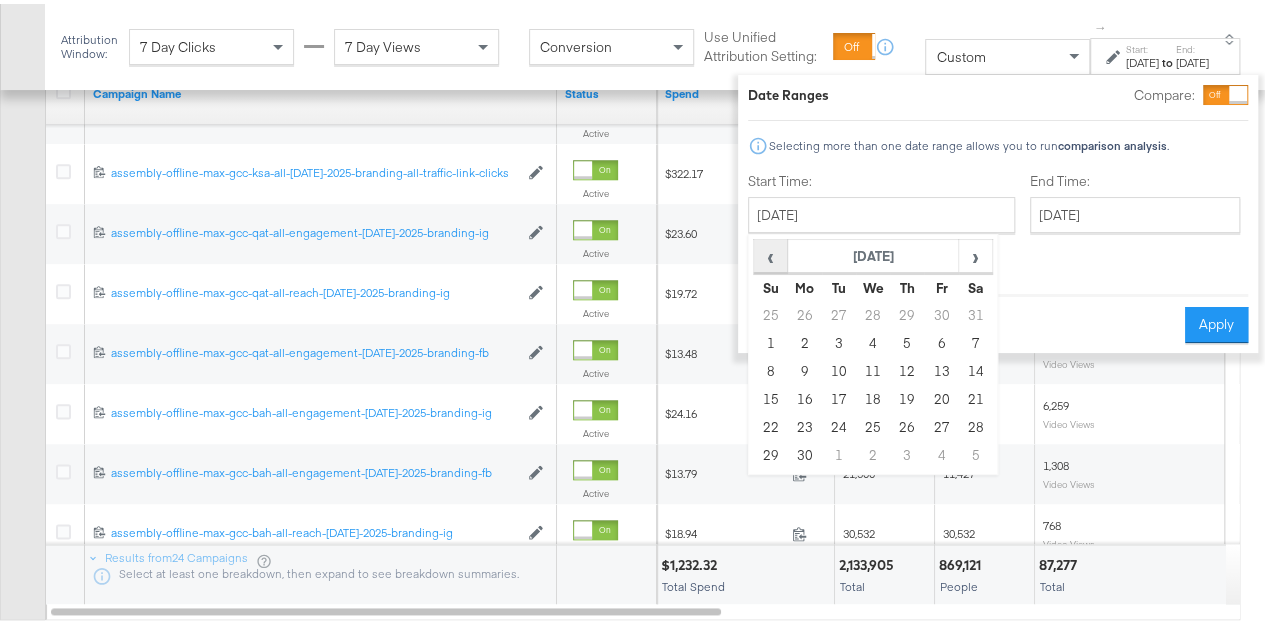click on "‹" at bounding box center (770, 252) 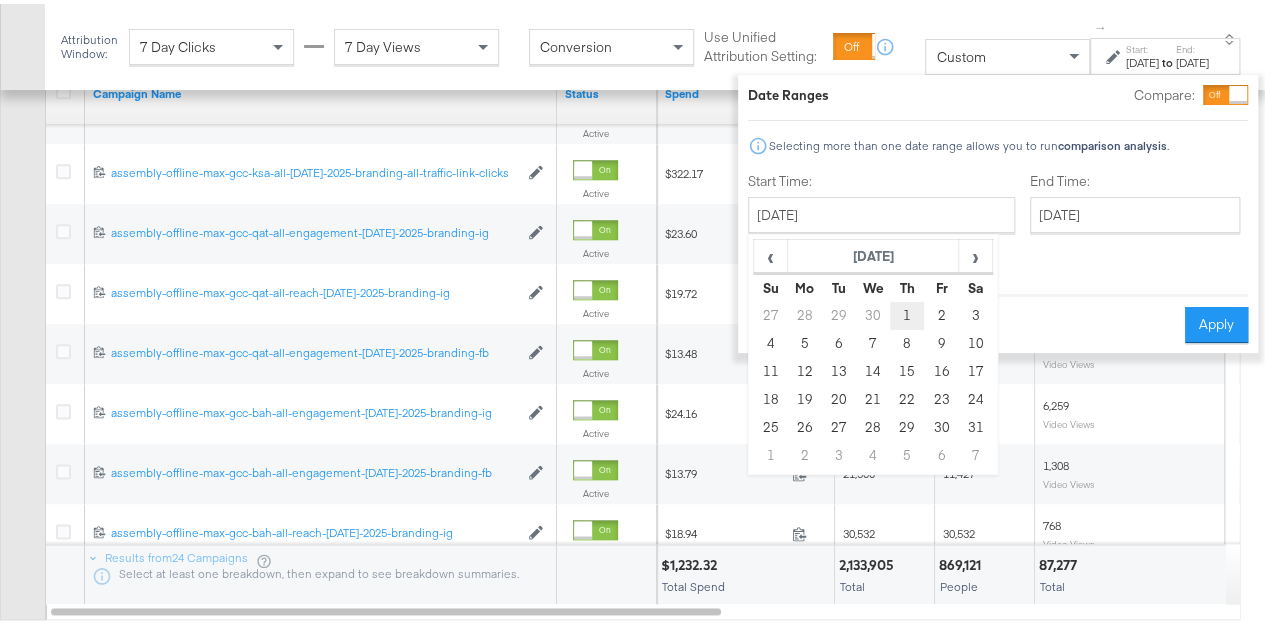 click on "1" at bounding box center (907, 312) 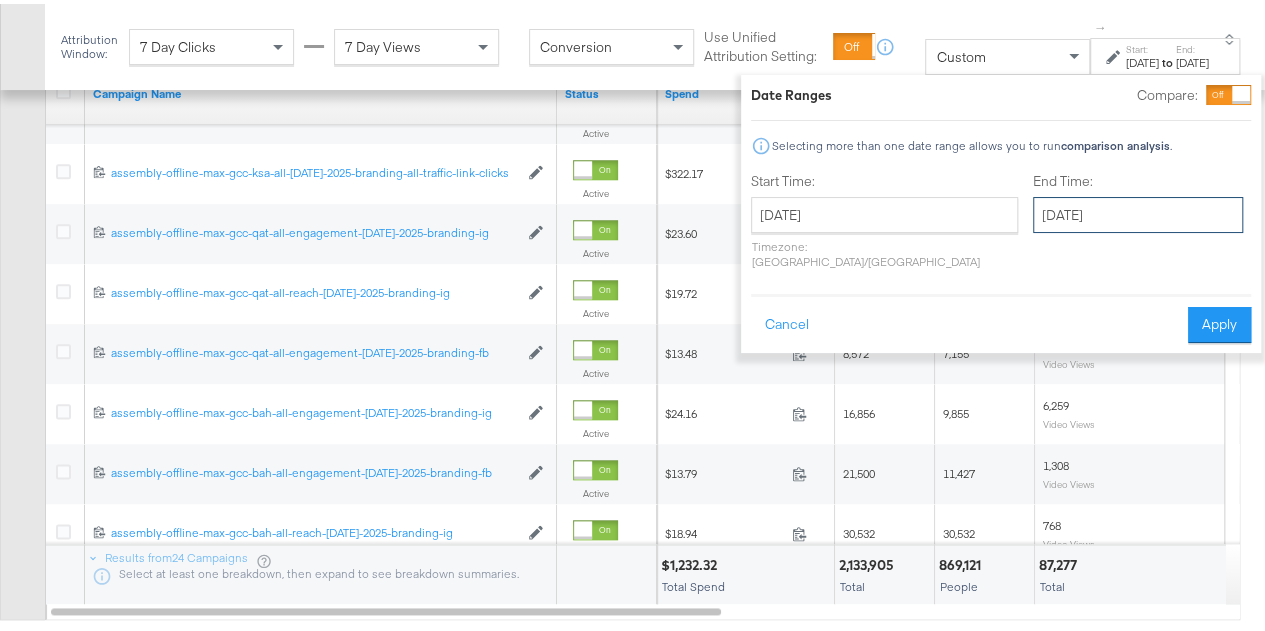 click on "[DATE]" at bounding box center [1138, 211] 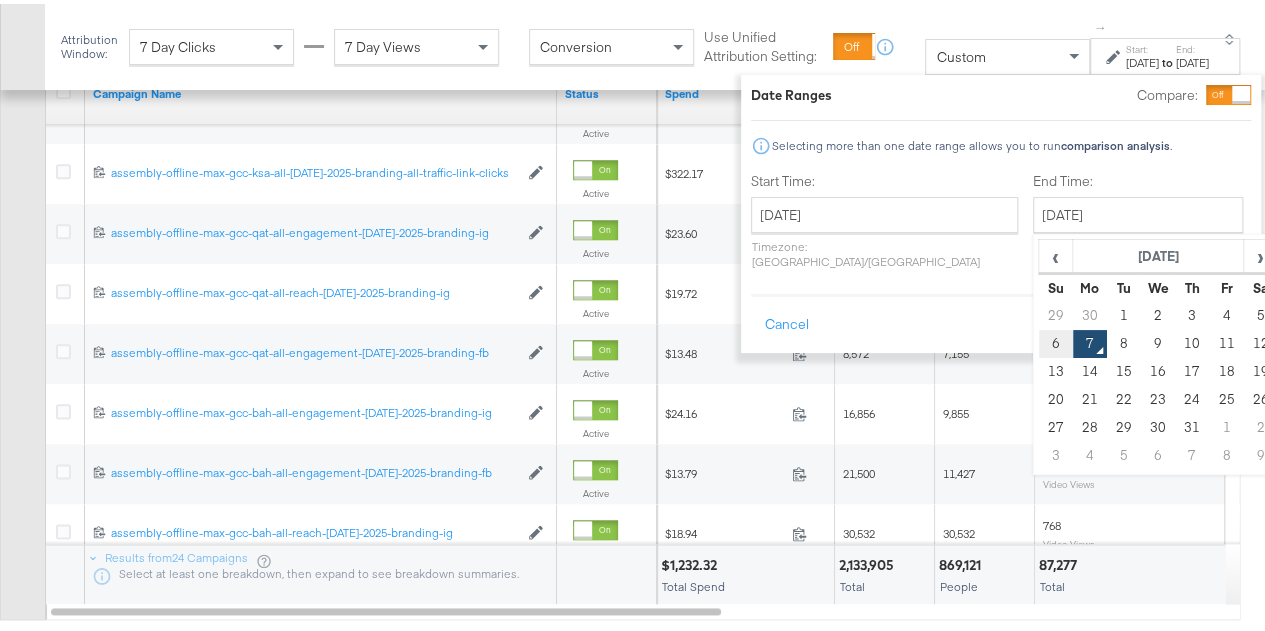 click on "6" at bounding box center (1056, 340) 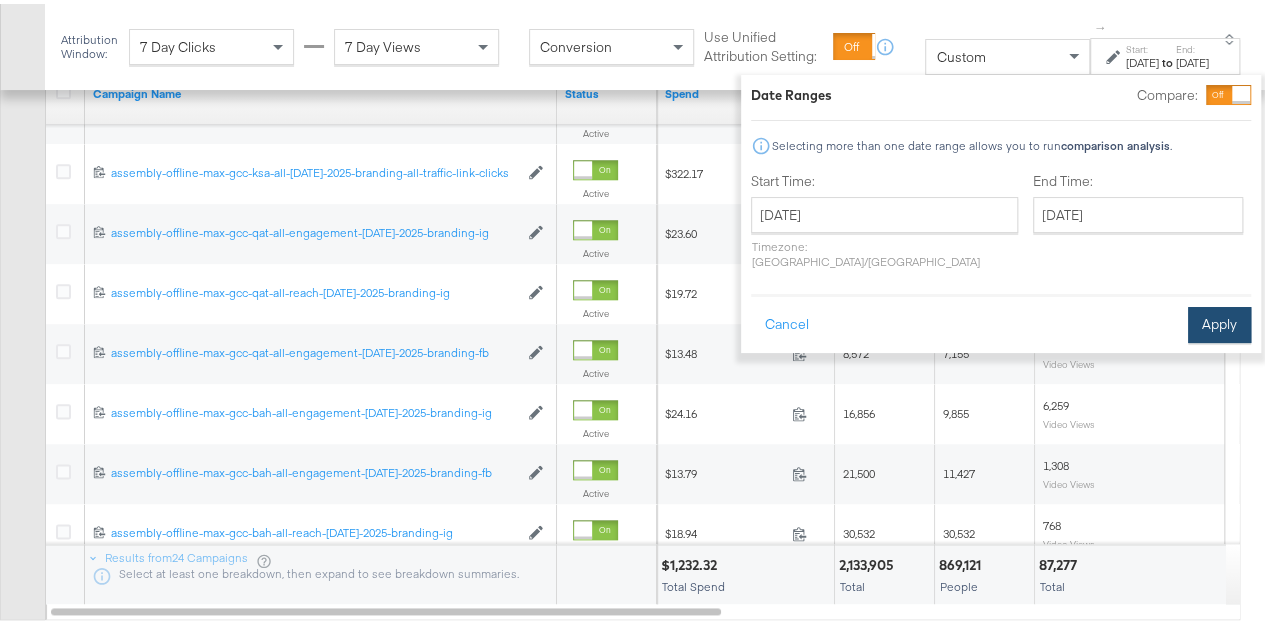 click on "Apply" at bounding box center [1219, 321] 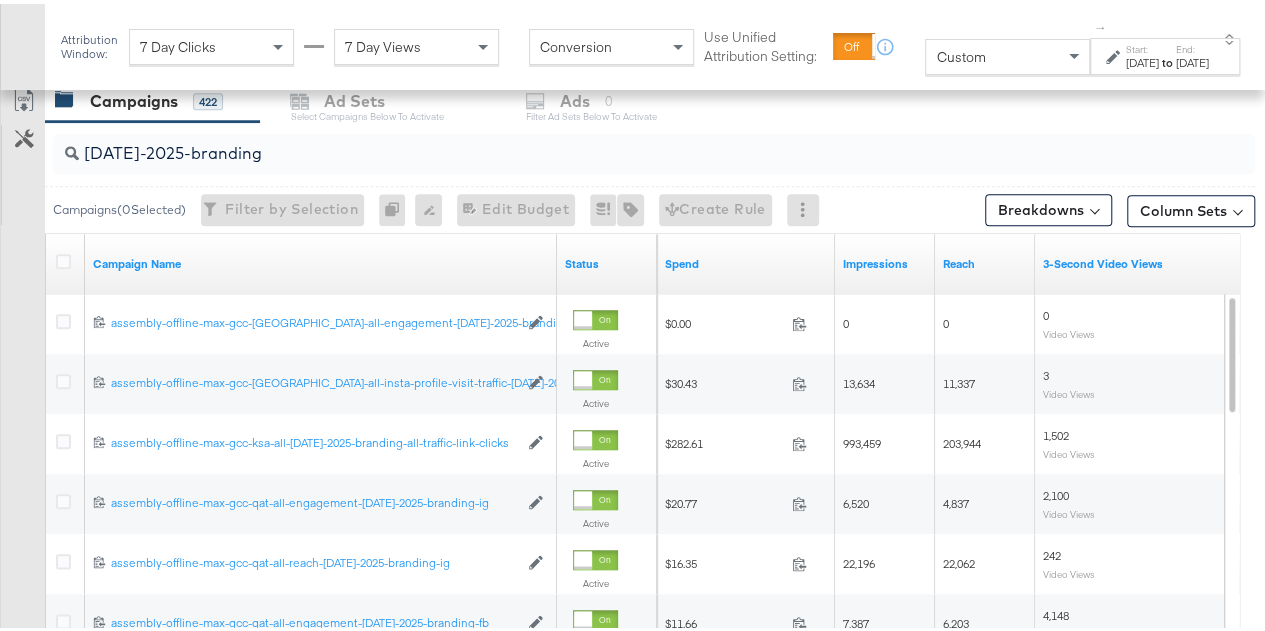 scroll, scrollTop: 1032, scrollLeft: 0, axis: vertical 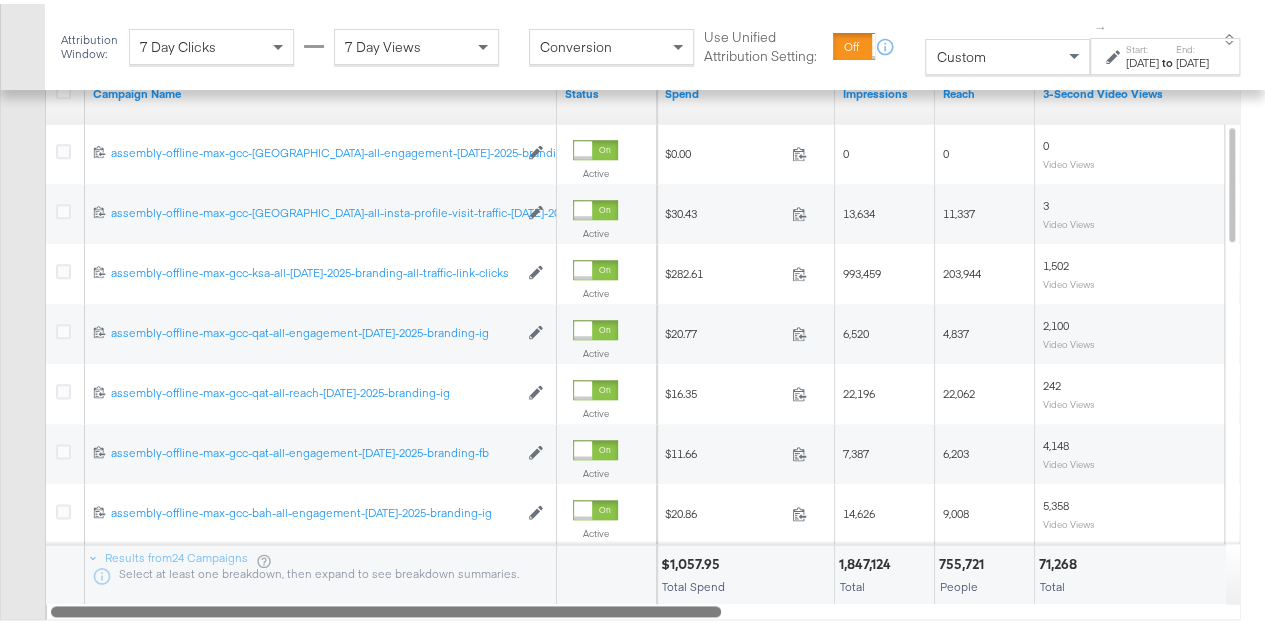 drag, startPoint x: 663, startPoint y: 600, endPoint x: 640, endPoint y: 607, distance: 24.04163 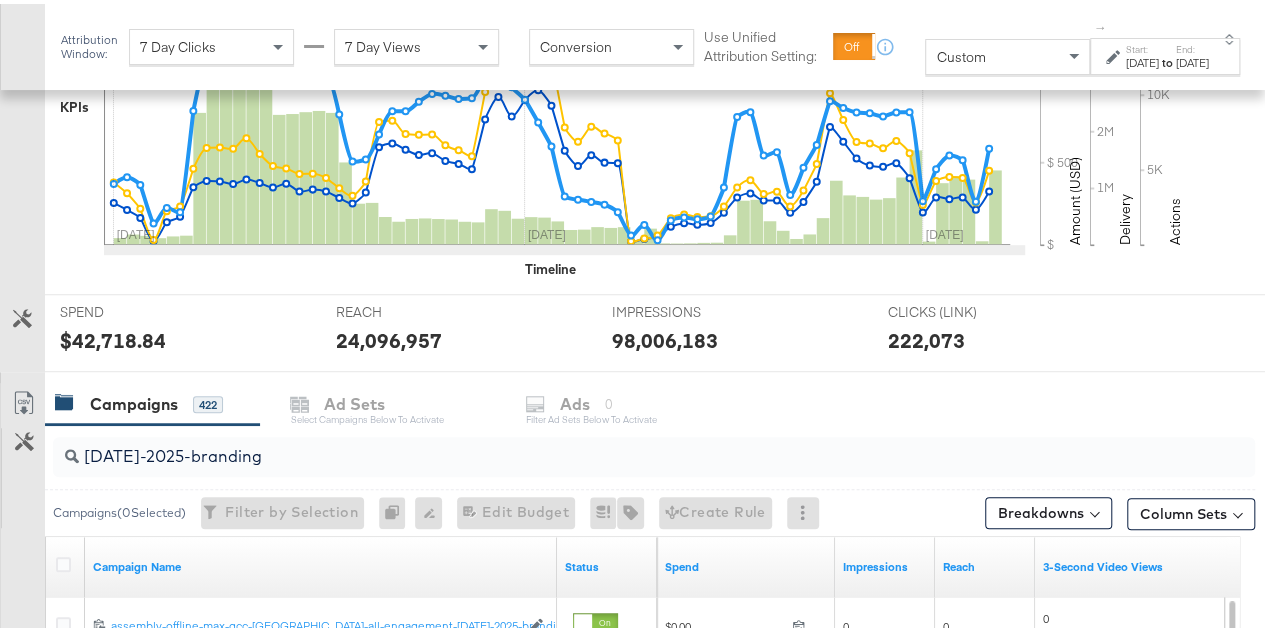 scroll, scrollTop: 732, scrollLeft: 0, axis: vertical 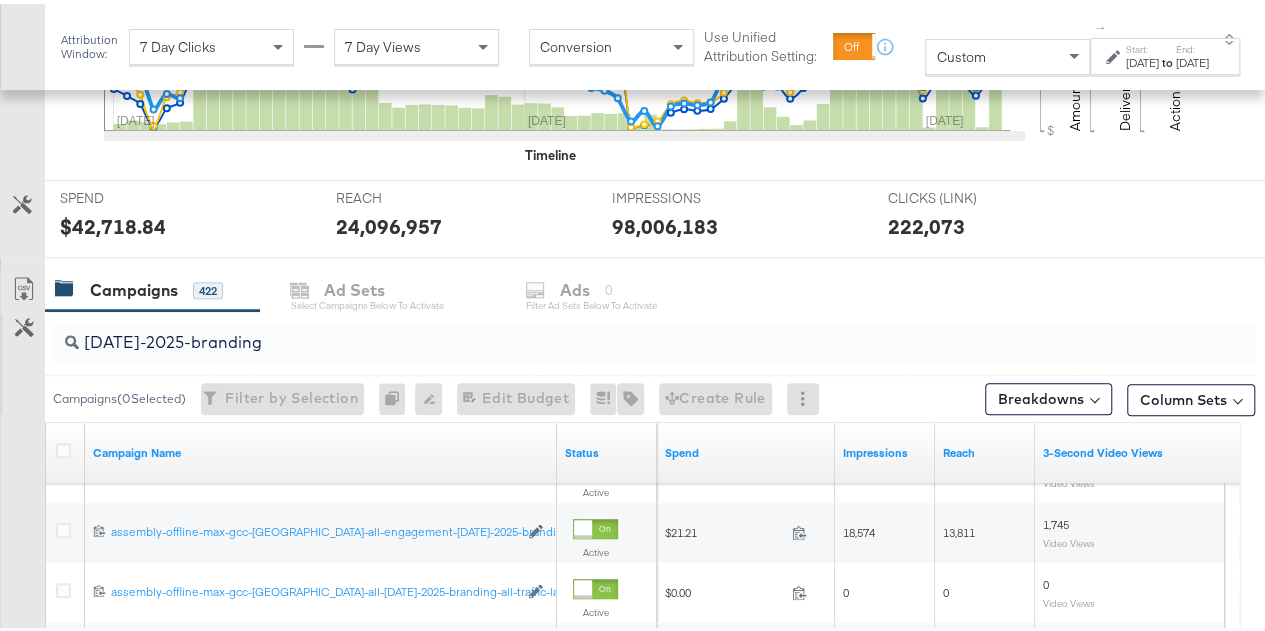 click on "Export as CSV" at bounding box center [23, 287] 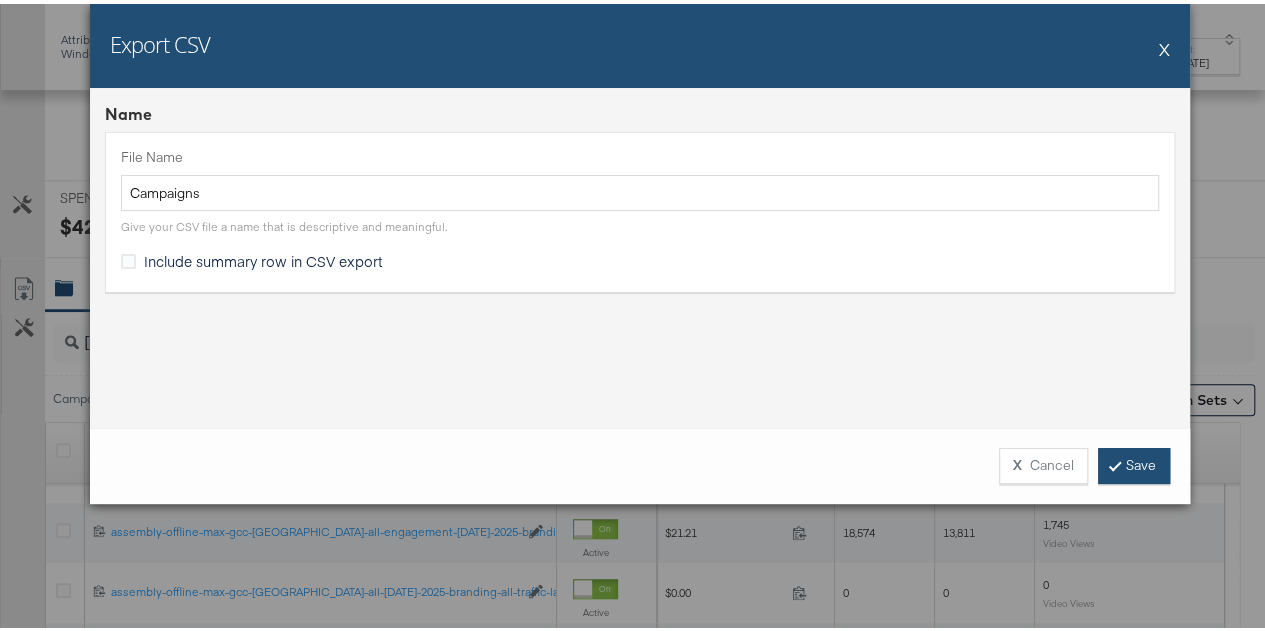 click on "Save" at bounding box center (1134, 462) 